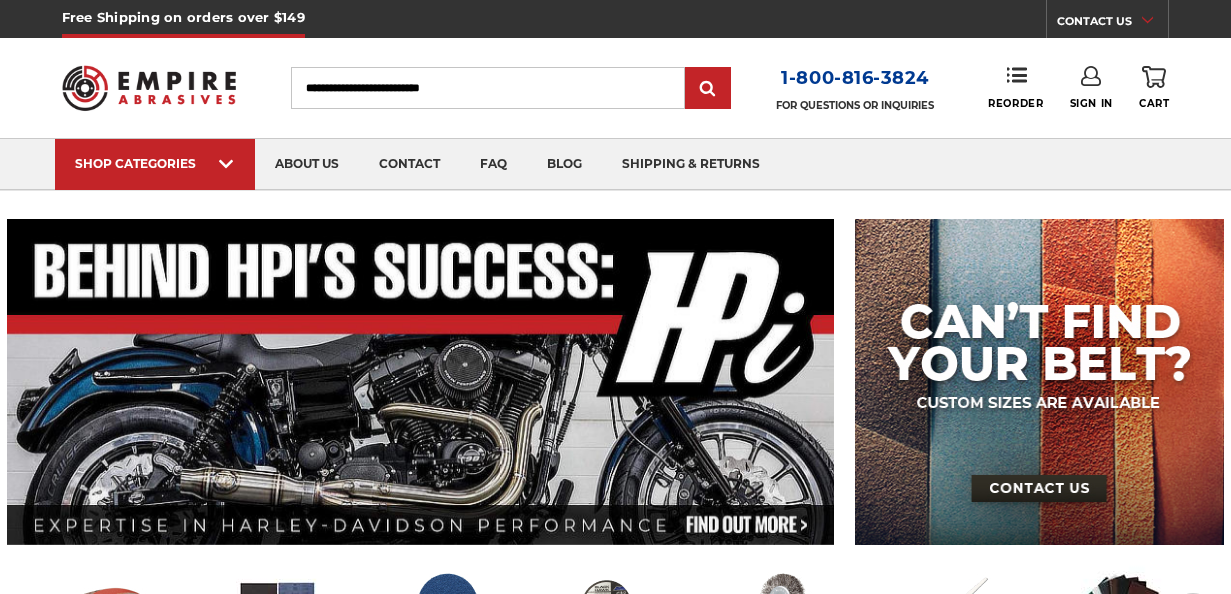 scroll, scrollTop: 0, scrollLeft: 0, axis: both 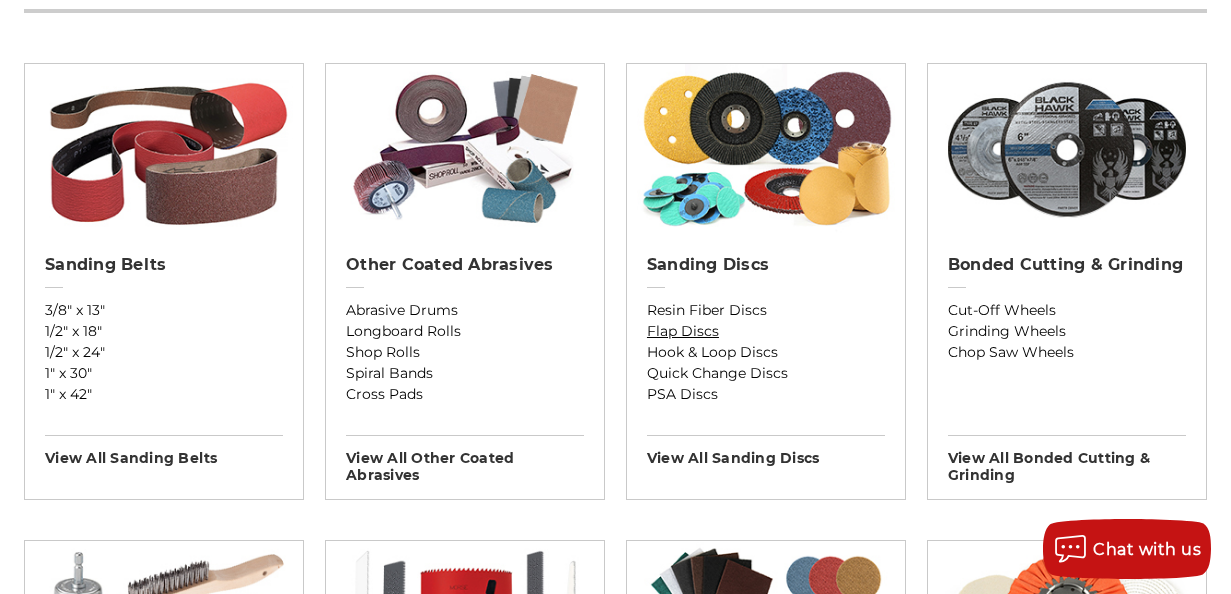 click on "Flap Discs" at bounding box center (766, 331) 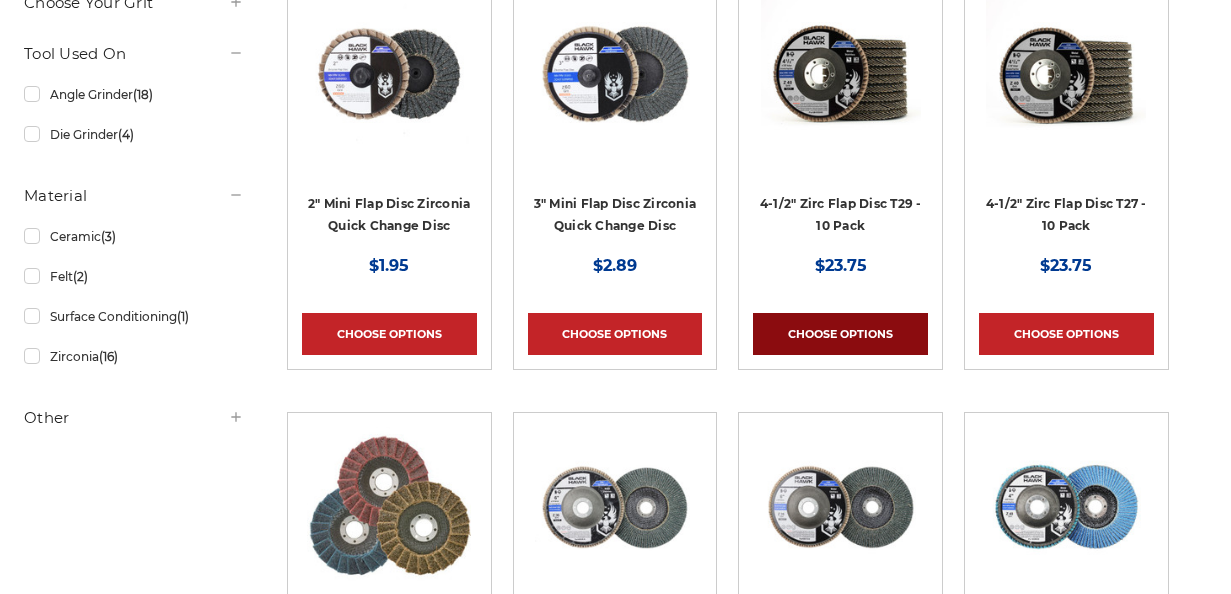 scroll, scrollTop: 500, scrollLeft: 0, axis: vertical 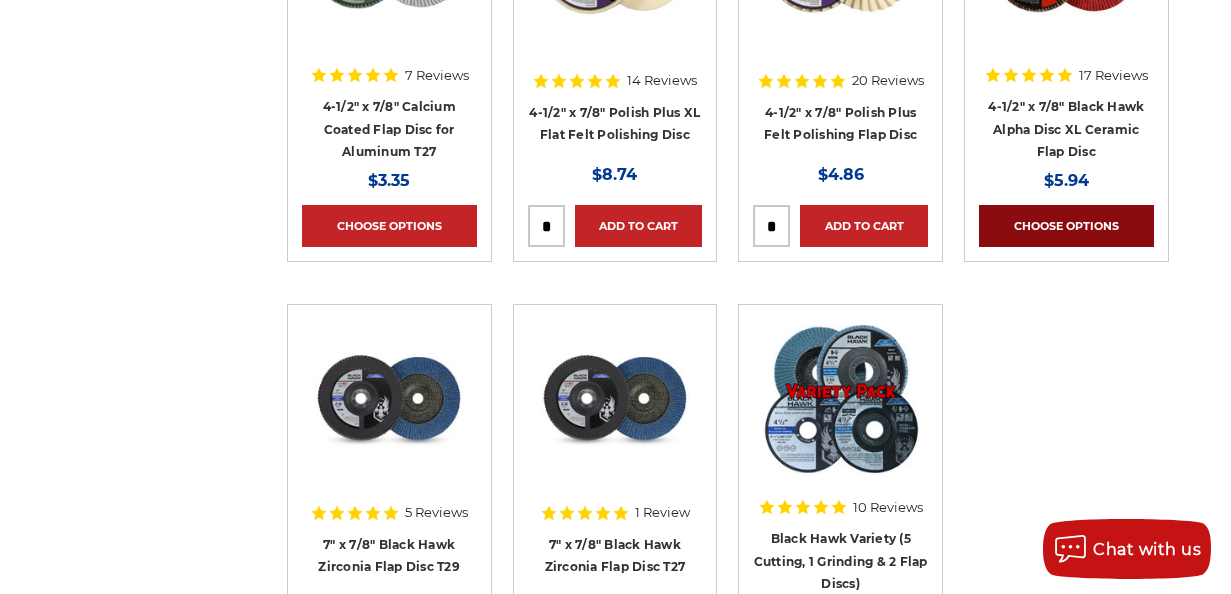 click on "Choose Options" at bounding box center [1066, 226] 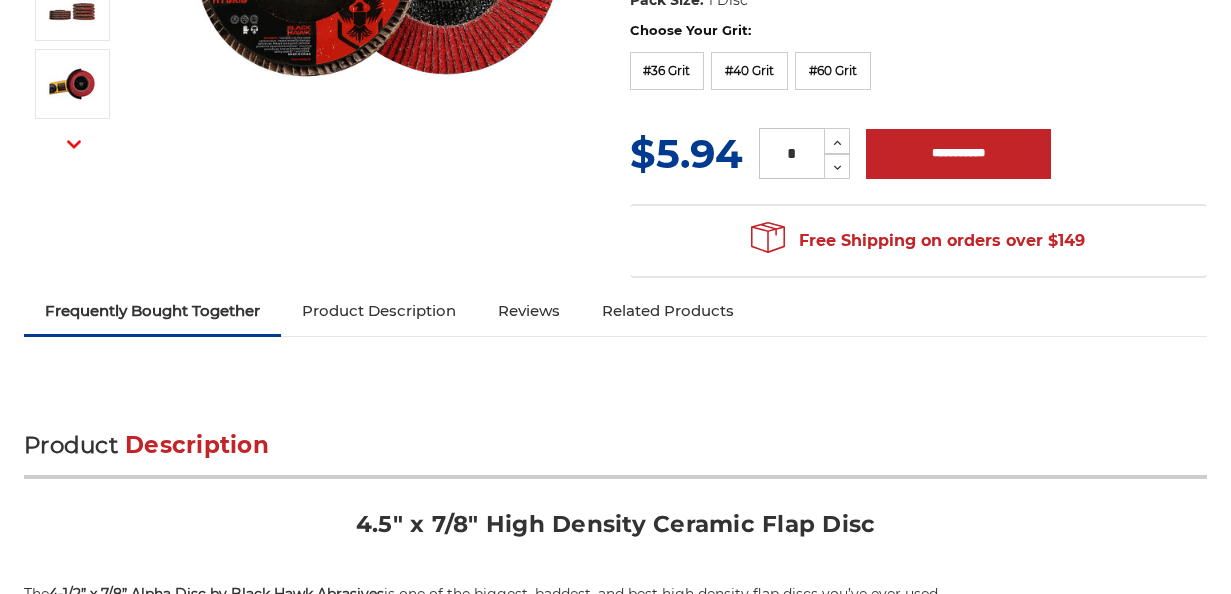 scroll, scrollTop: 500, scrollLeft: 0, axis: vertical 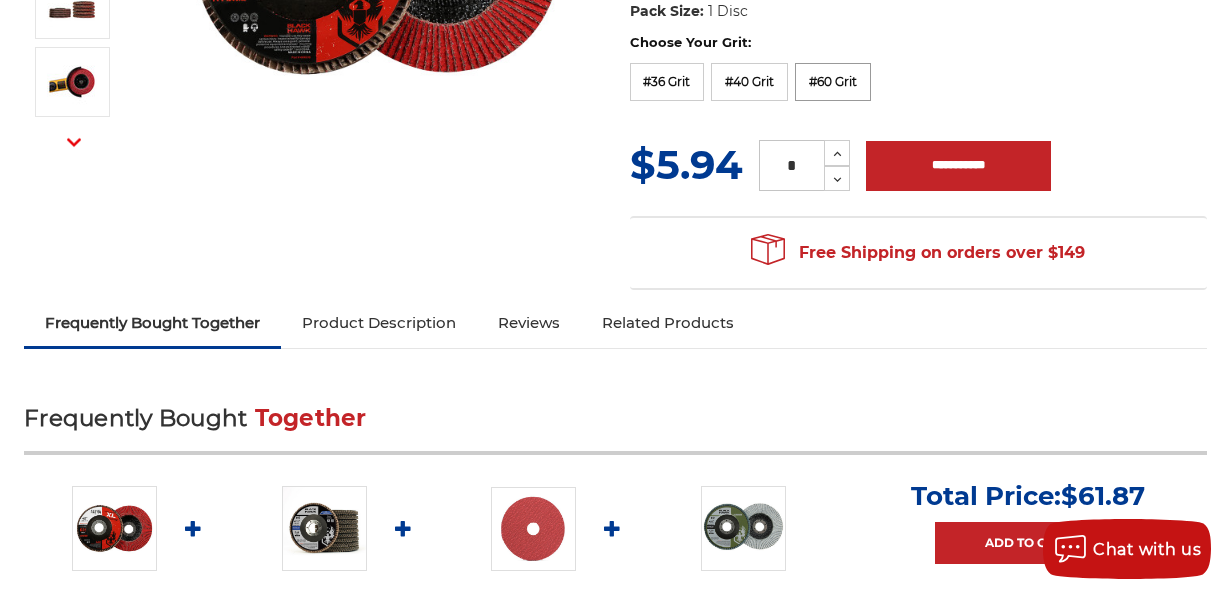 click on "#60 Grit" at bounding box center [833, 82] 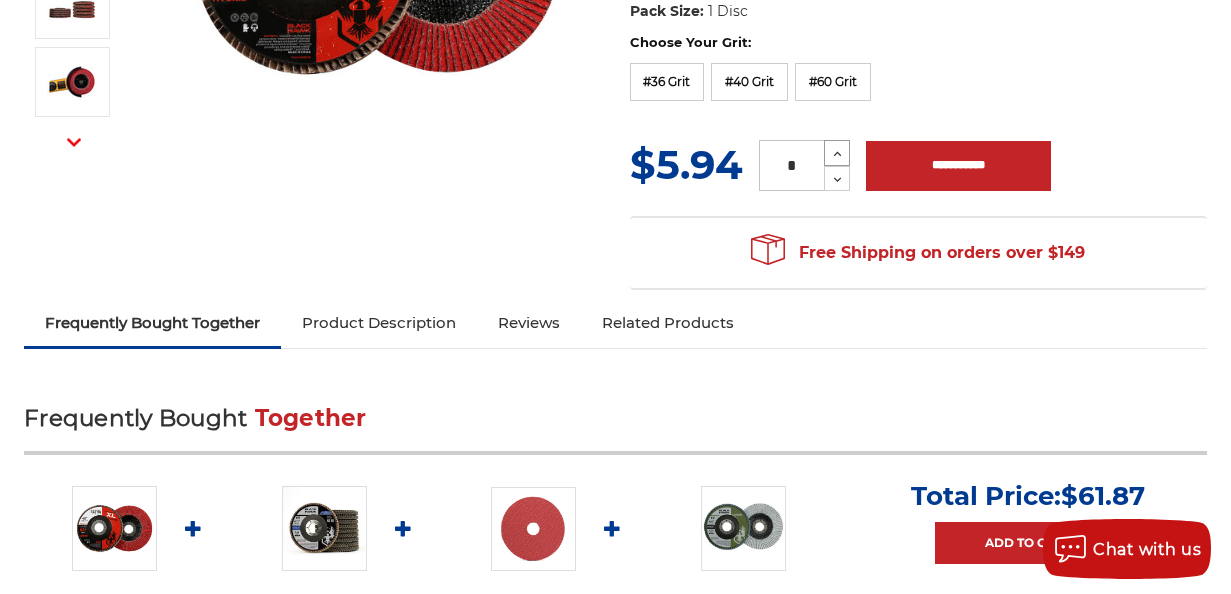 click 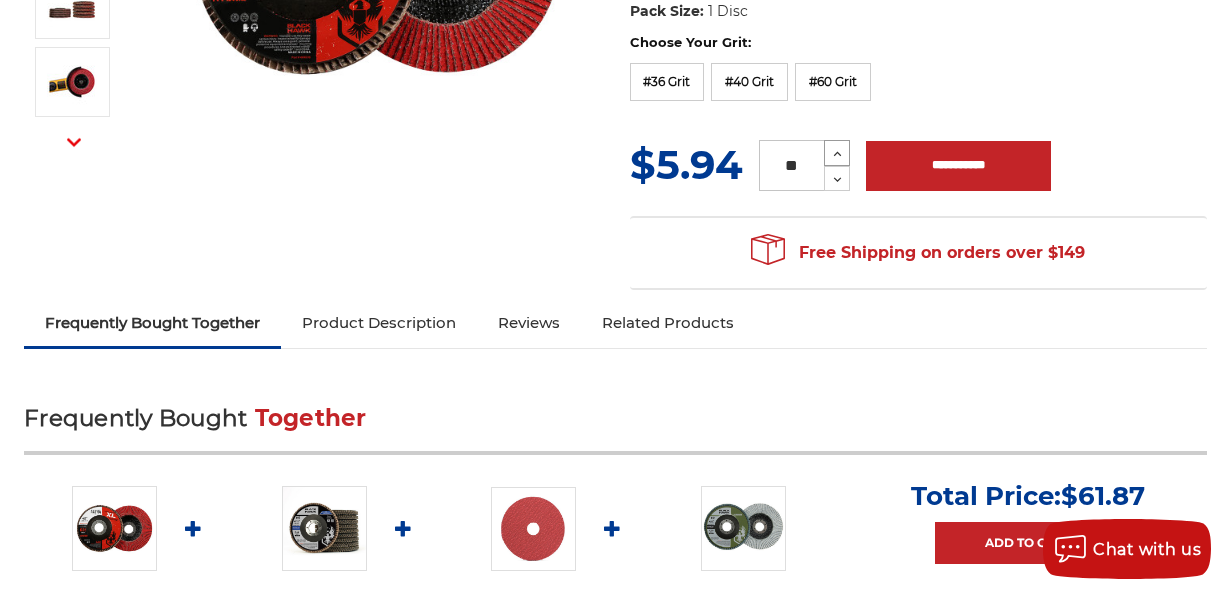 click 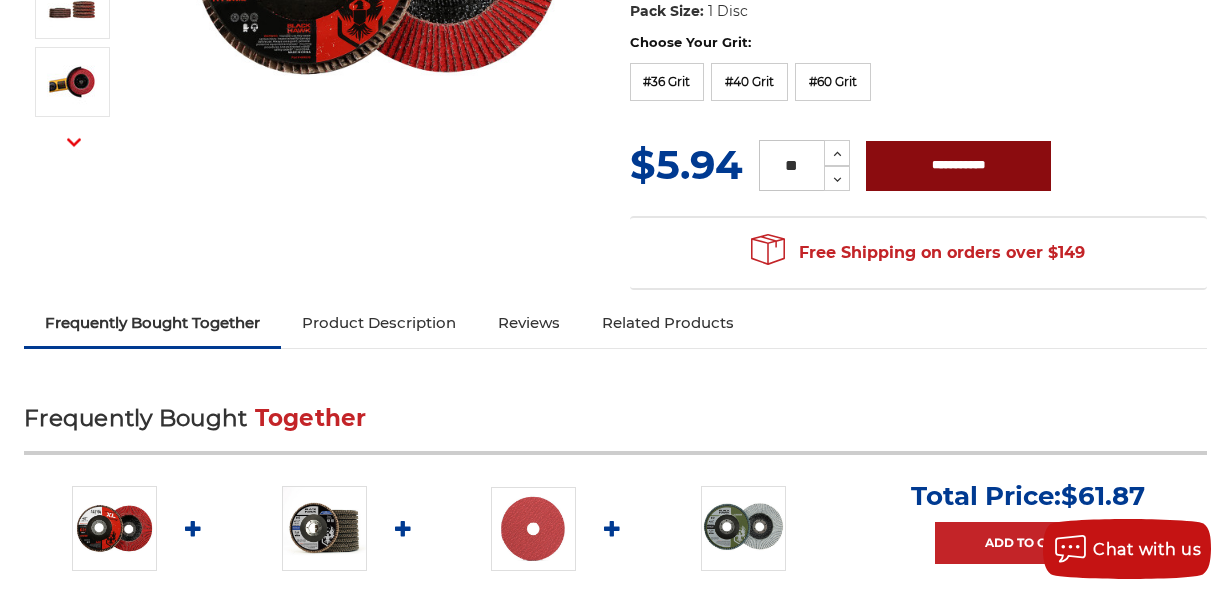 click on "**********" at bounding box center (958, 166) 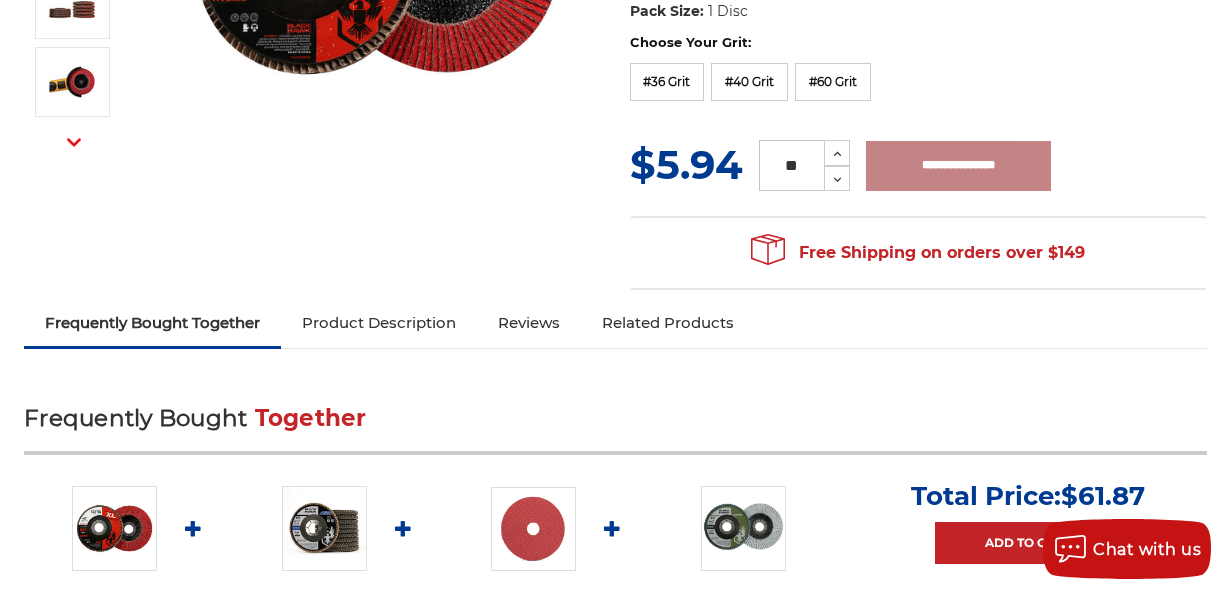 type on "**********" 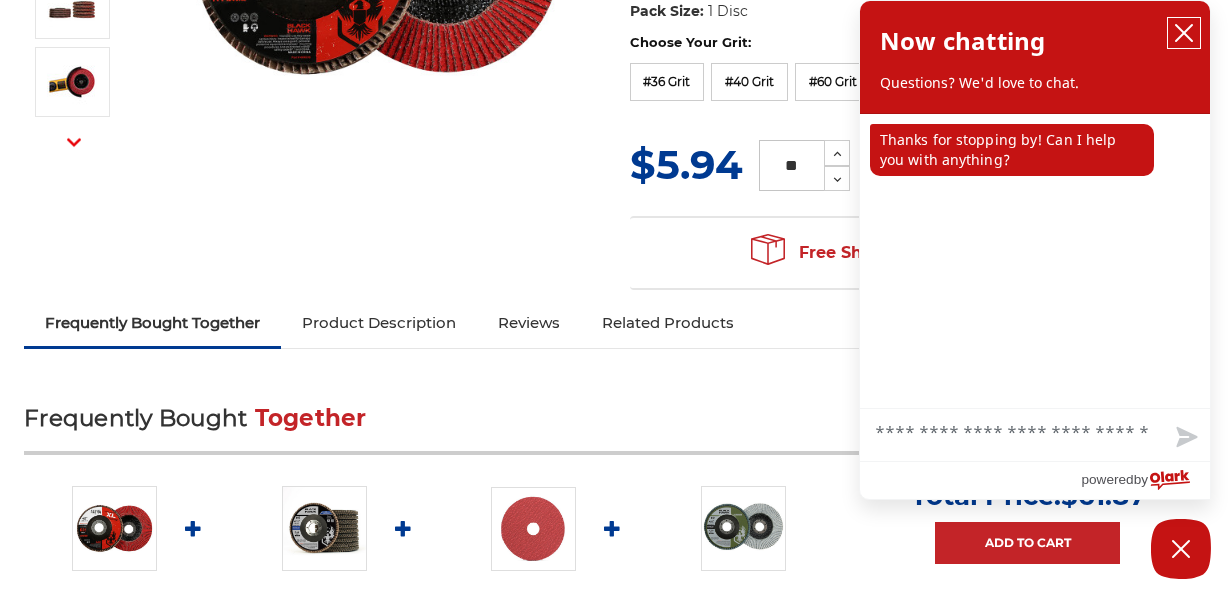 click at bounding box center [1184, 33] 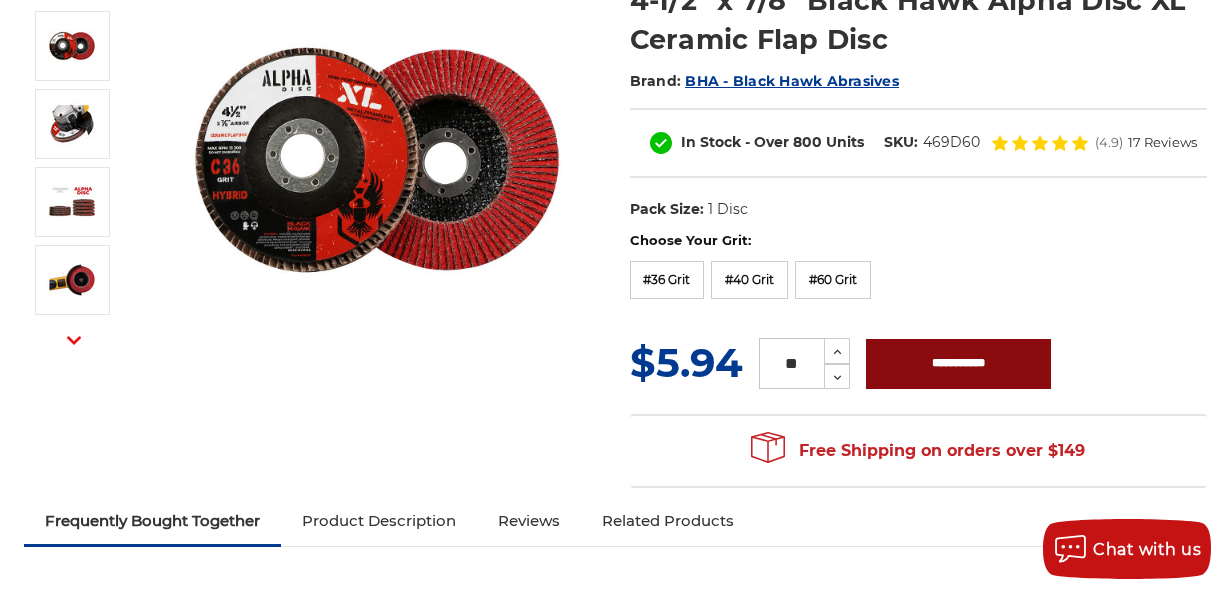 scroll, scrollTop: 300, scrollLeft: 0, axis: vertical 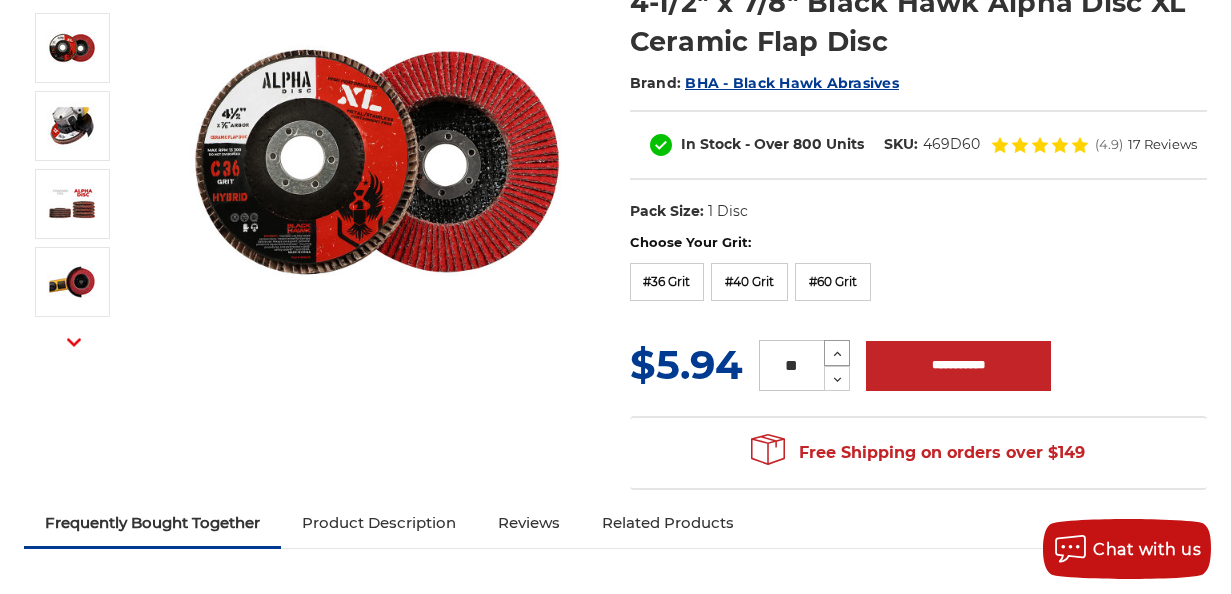 click 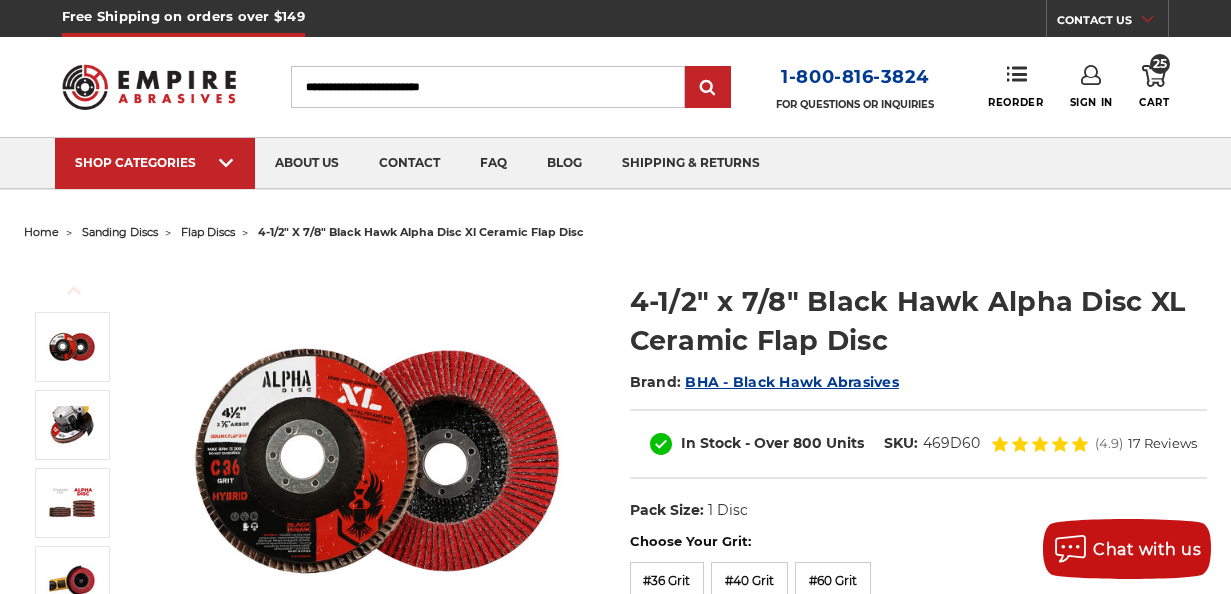 scroll, scrollTop: 0, scrollLeft: 0, axis: both 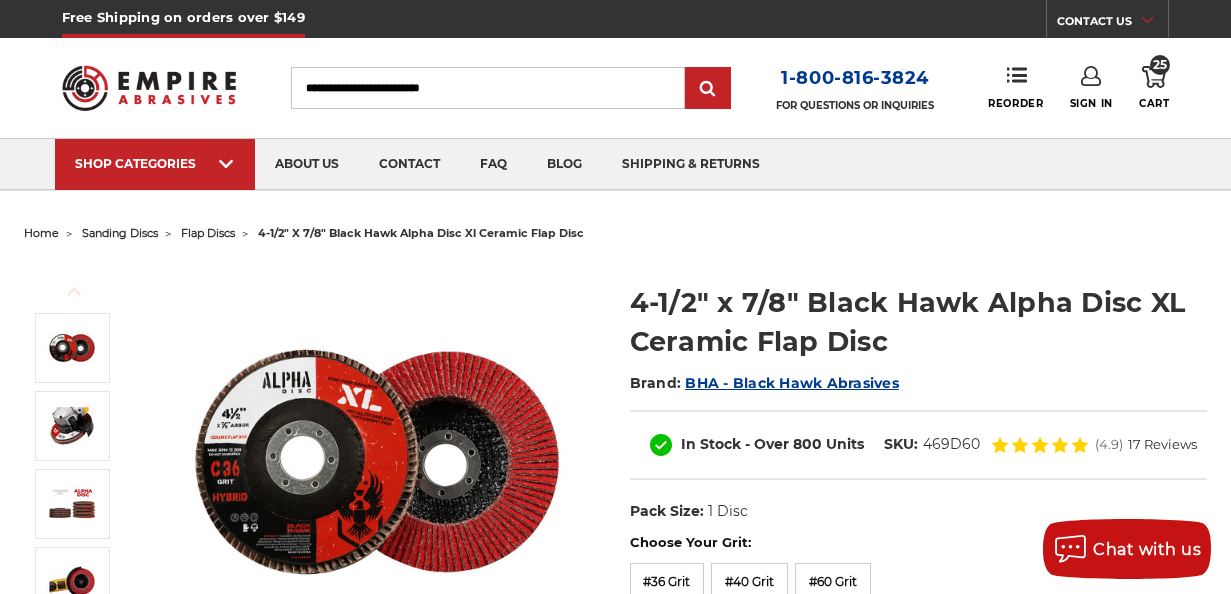 click on "25" at bounding box center (1160, 65) 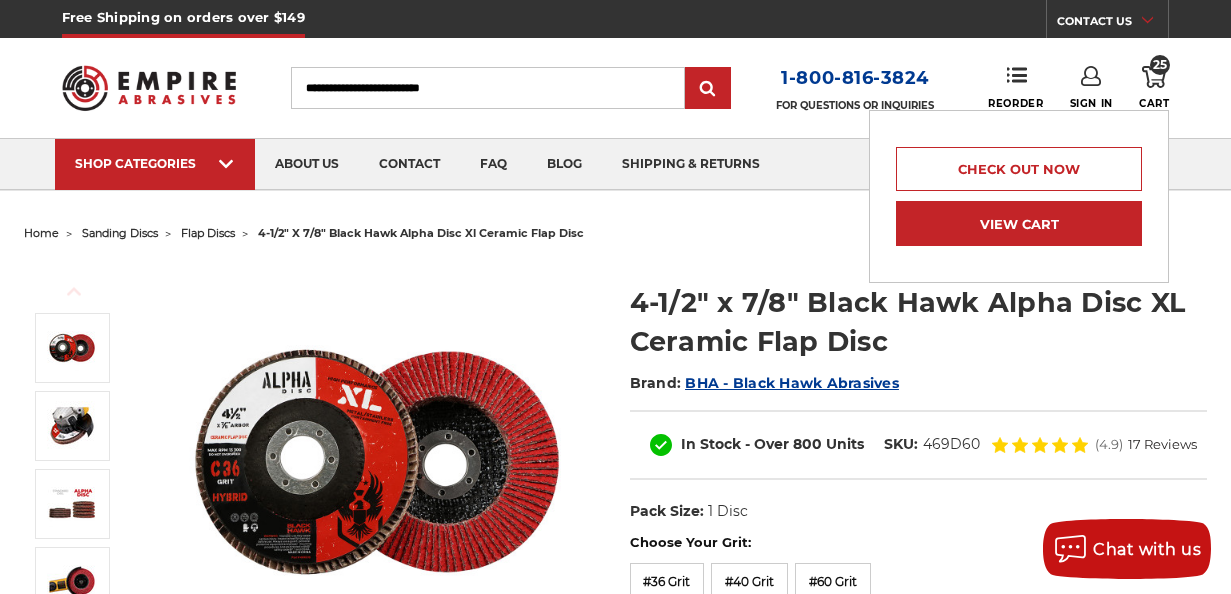 click on "View Cart" at bounding box center [1019, 223] 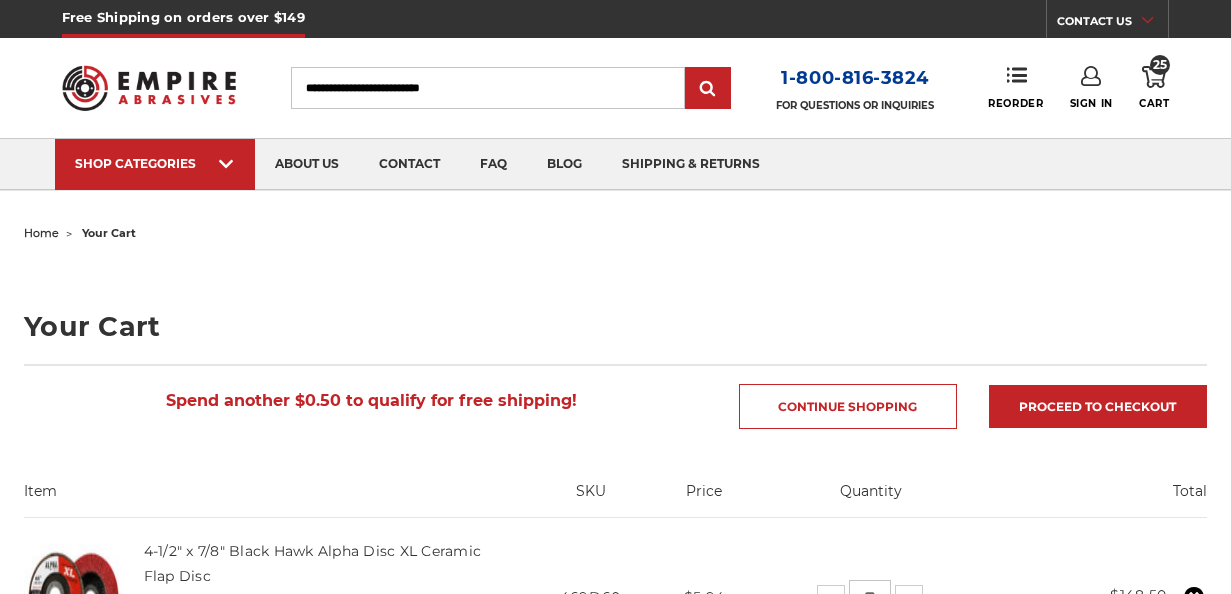 scroll, scrollTop: 0, scrollLeft: 0, axis: both 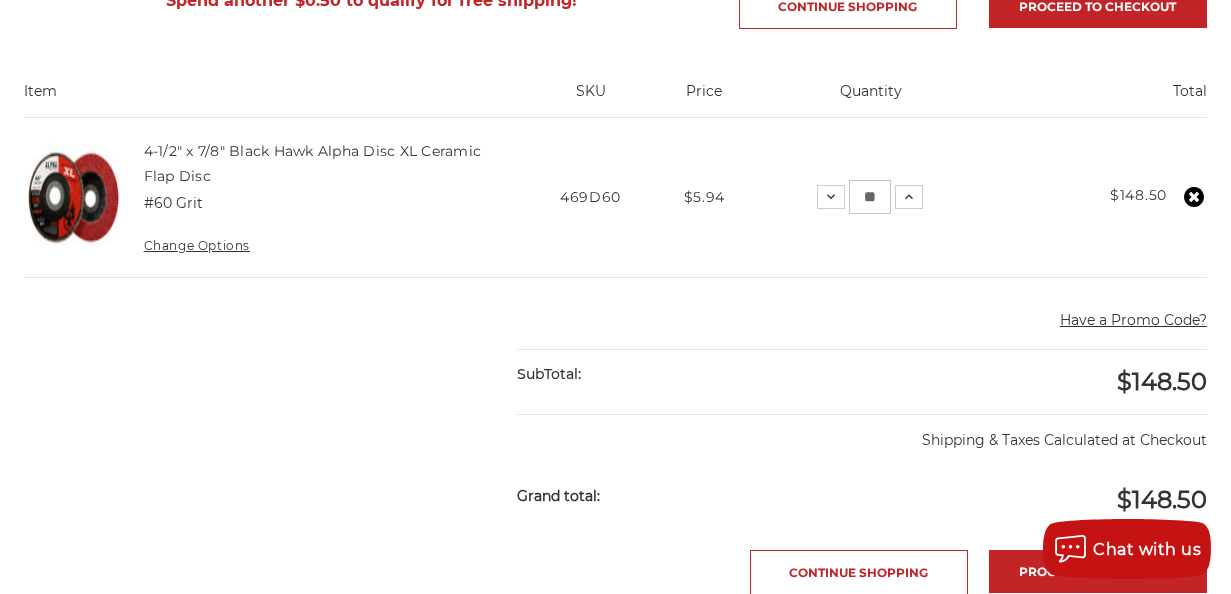 click on "**" at bounding box center (870, 197) 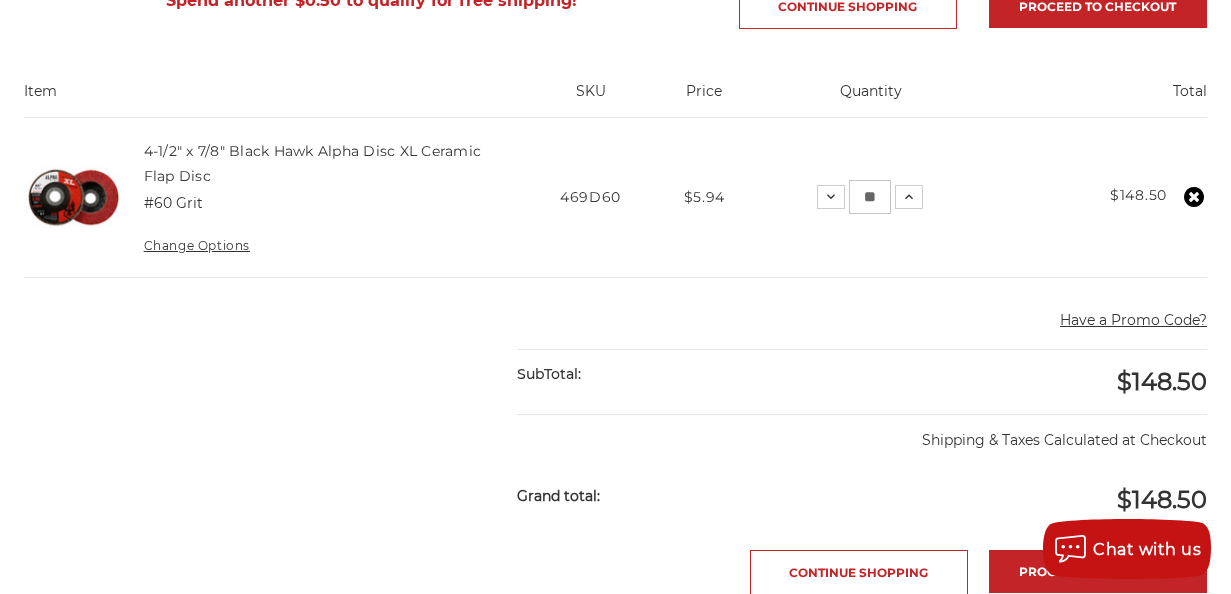 scroll, scrollTop: 500, scrollLeft: 0, axis: vertical 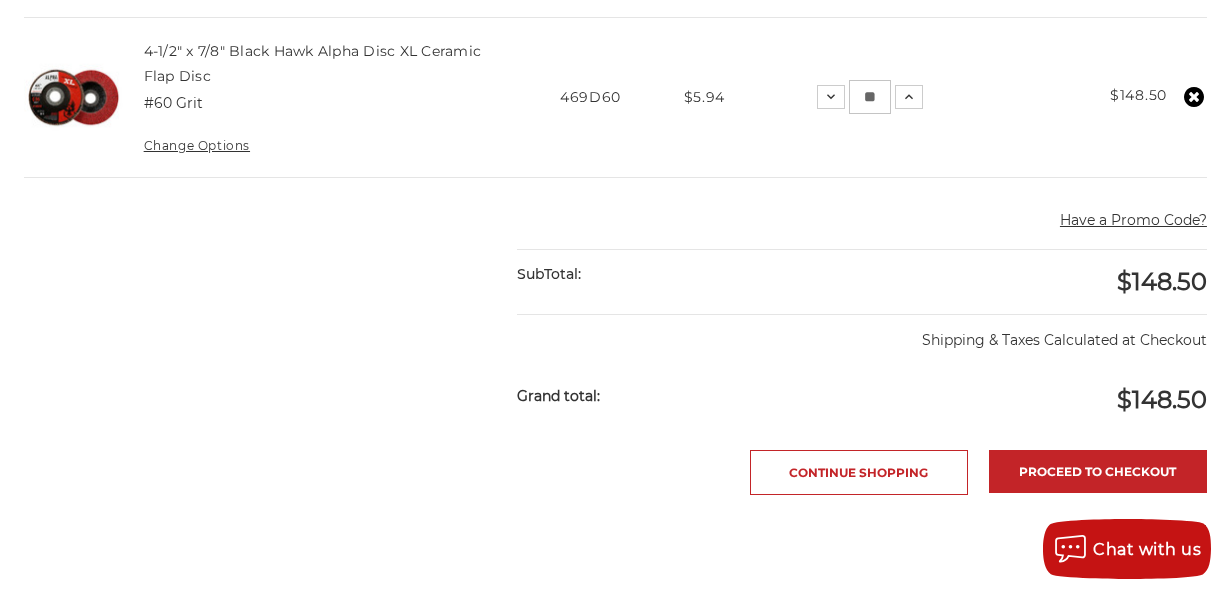 drag, startPoint x: 873, startPoint y: 94, endPoint x: 843, endPoint y: 96, distance: 30.066593 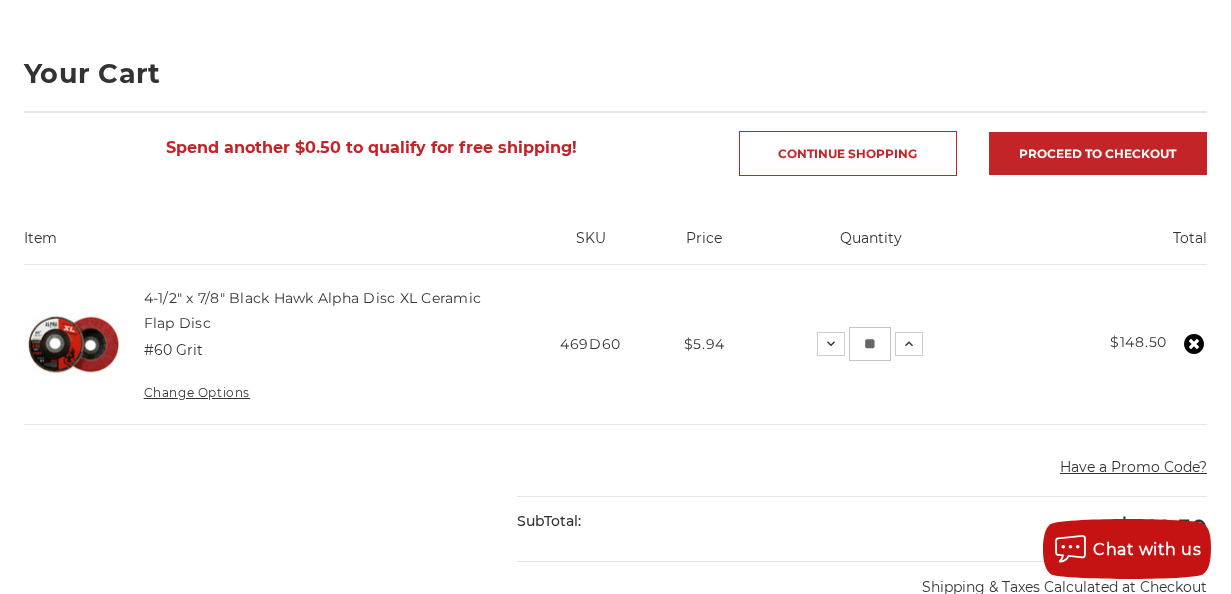 scroll, scrollTop: 200, scrollLeft: 0, axis: vertical 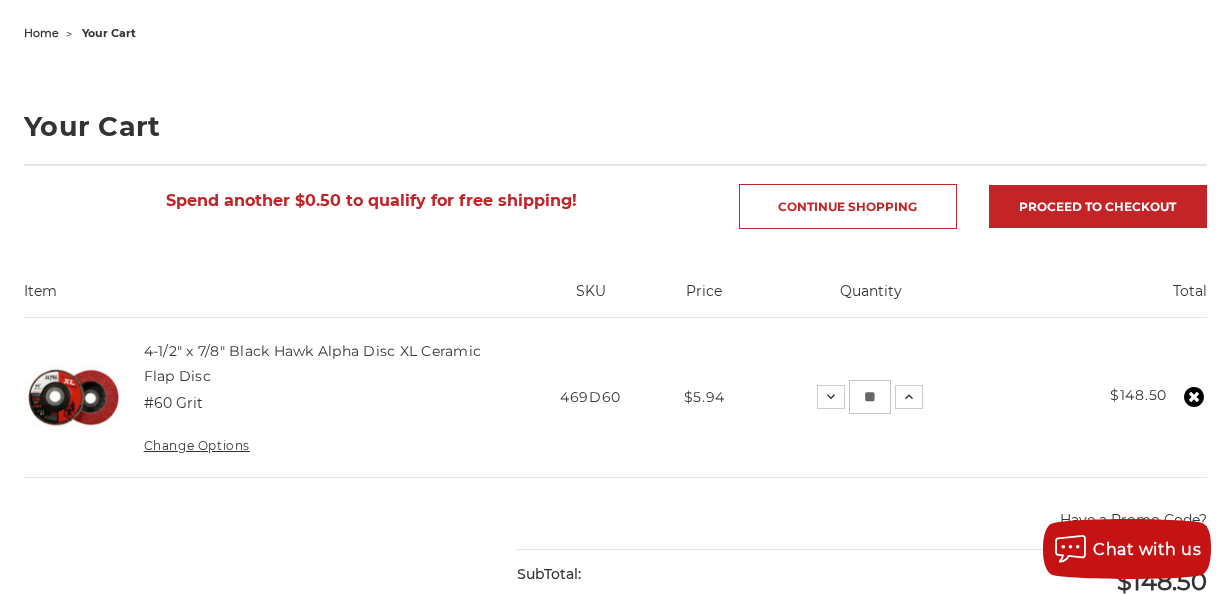 type on "**" 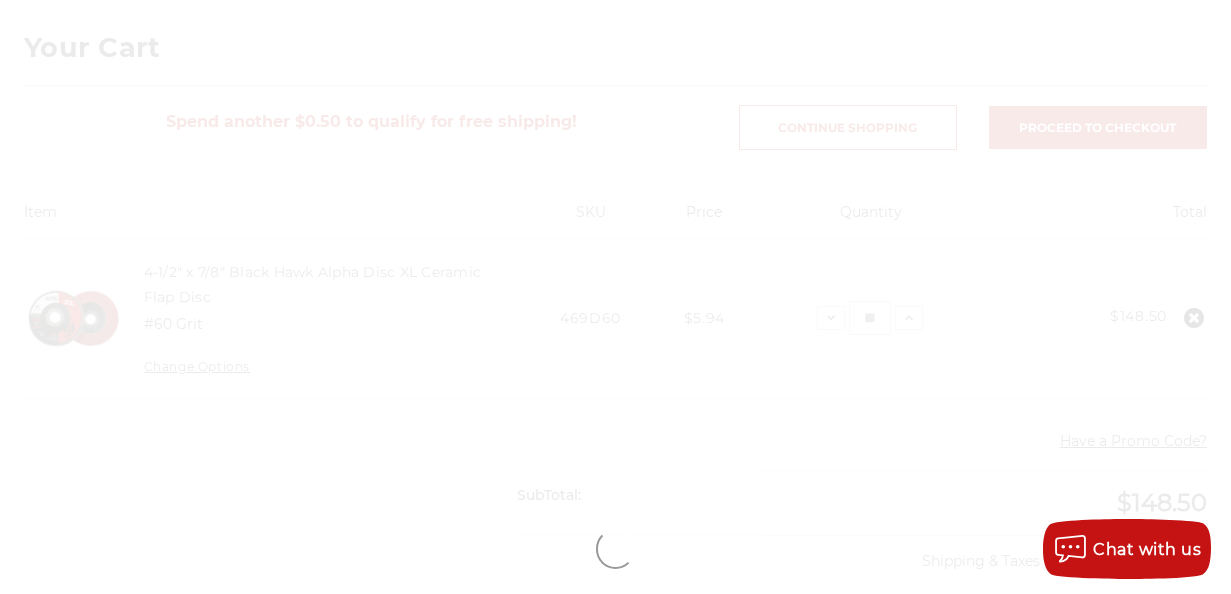 scroll, scrollTop: 400, scrollLeft: 0, axis: vertical 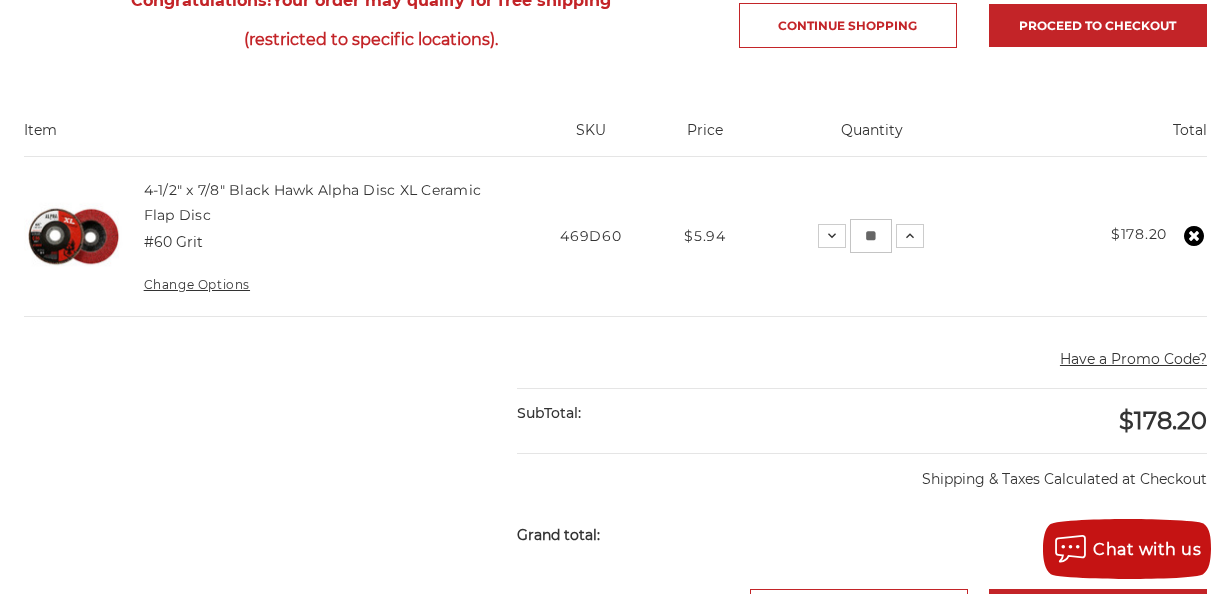 click on "**" at bounding box center (871, 236) 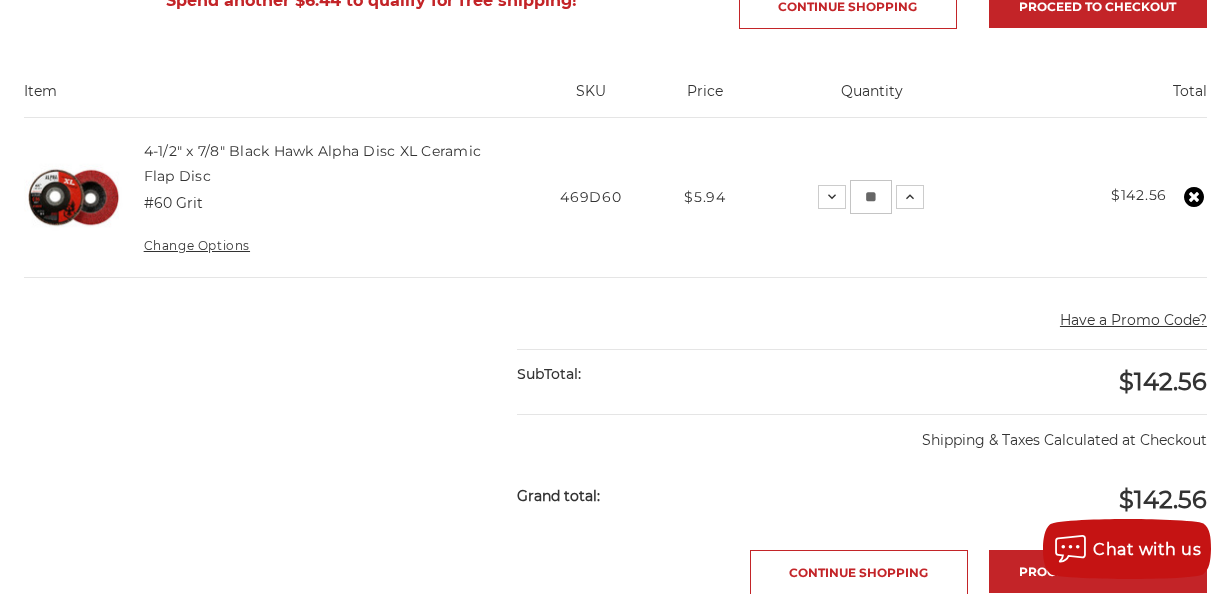 click on "**" at bounding box center (871, 197) 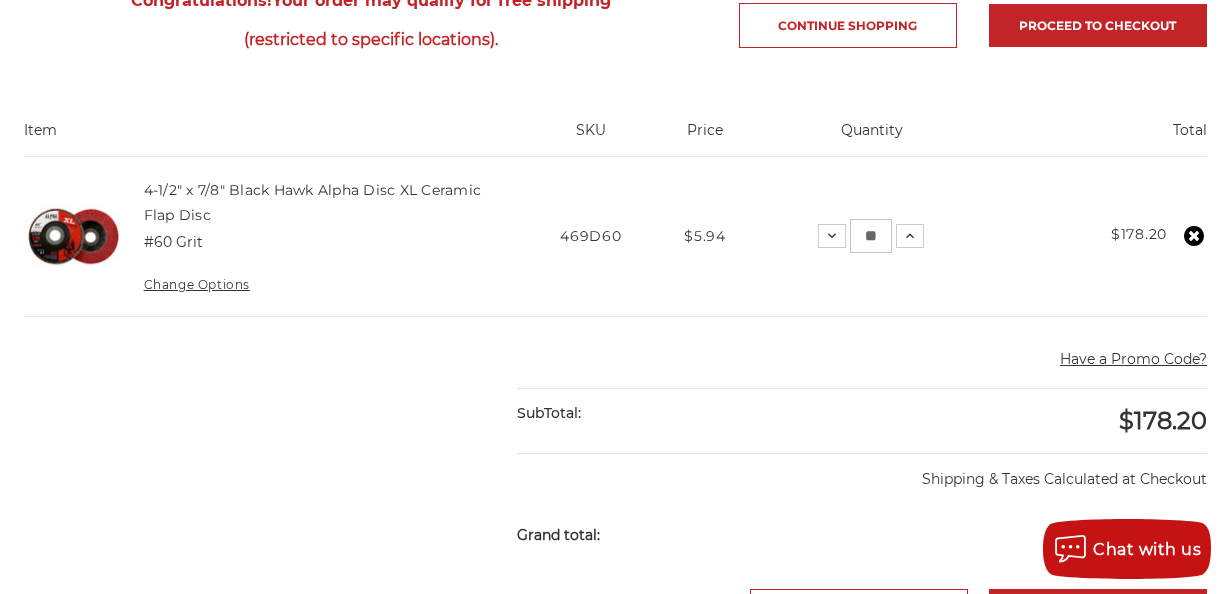 click on "**" at bounding box center (871, 236) 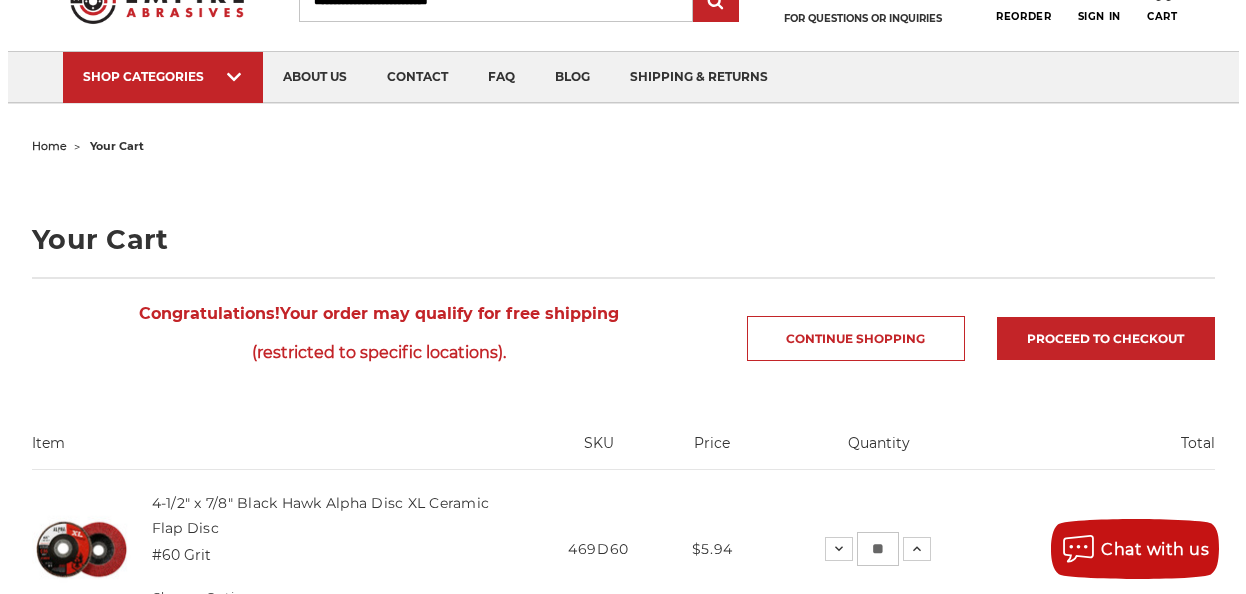 scroll, scrollTop: 0, scrollLeft: 0, axis: both 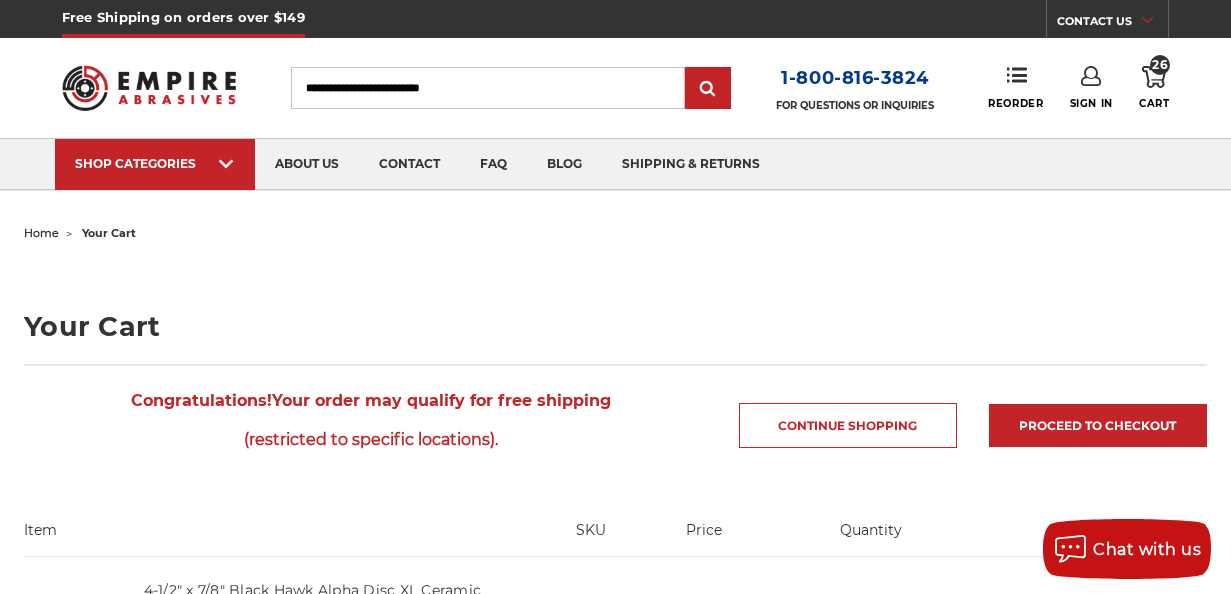 click on "Sign In" at bounding box center [1091, 88] 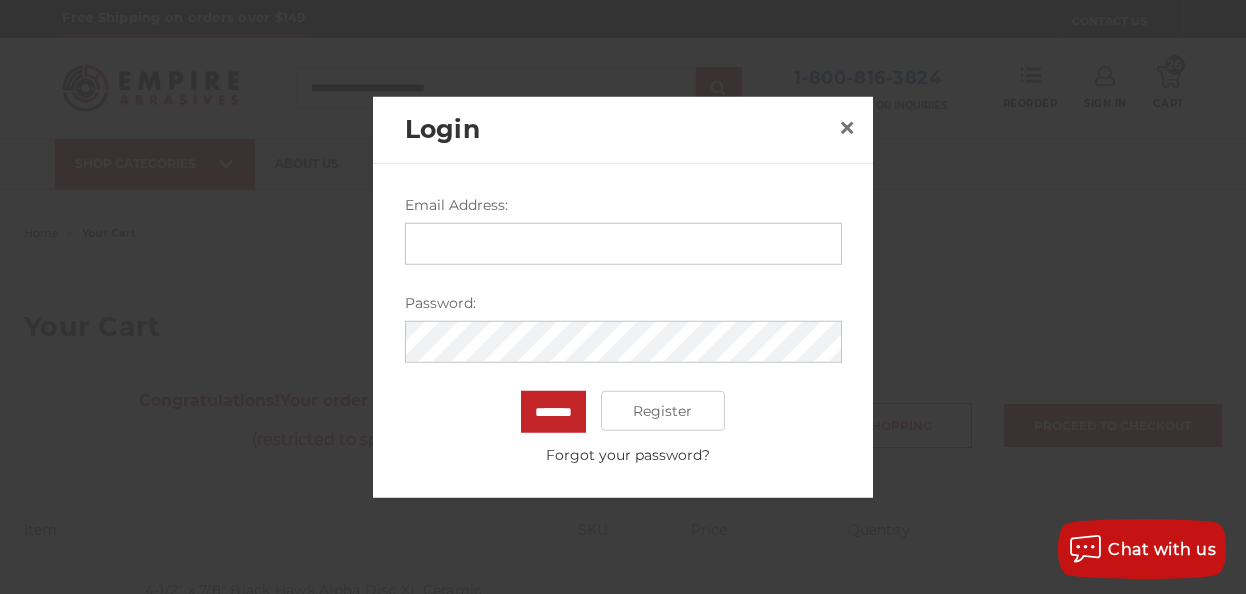 click on "Email Address:" at bounding box center (623, 244) 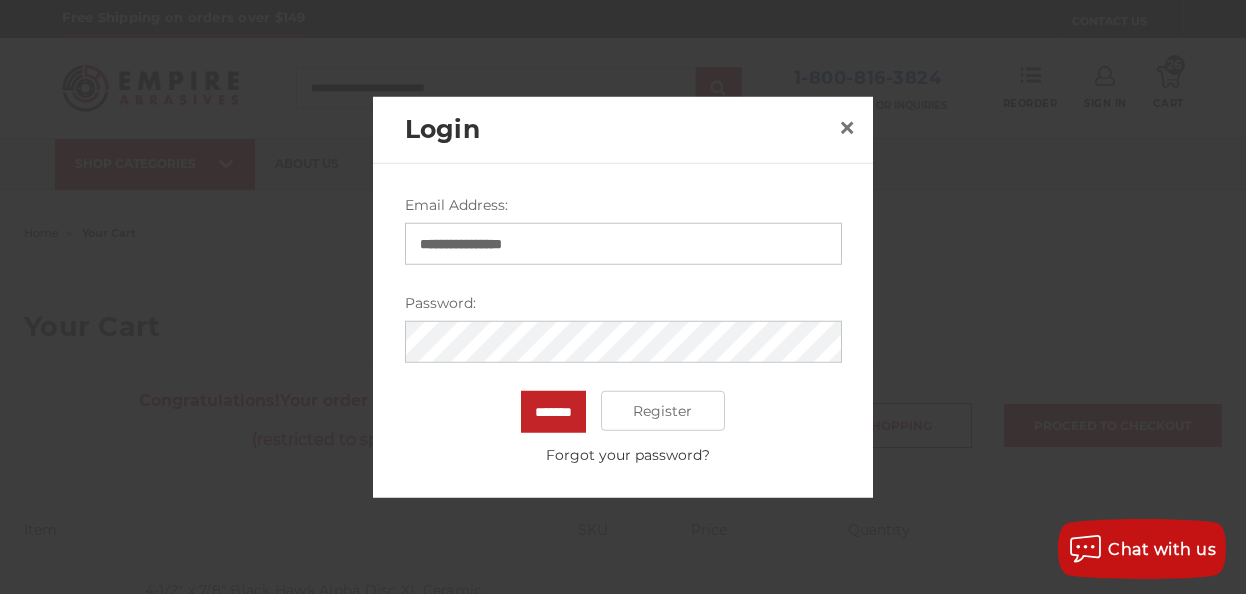 type on "**********" 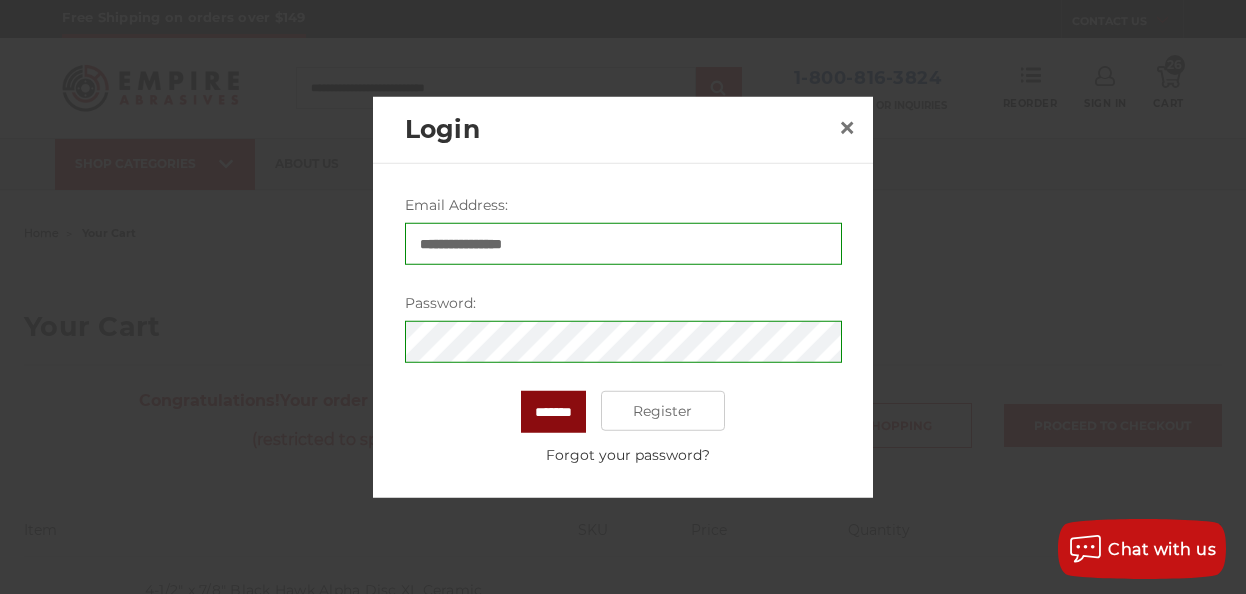 click on "*******" at bounding box center (553, 412) 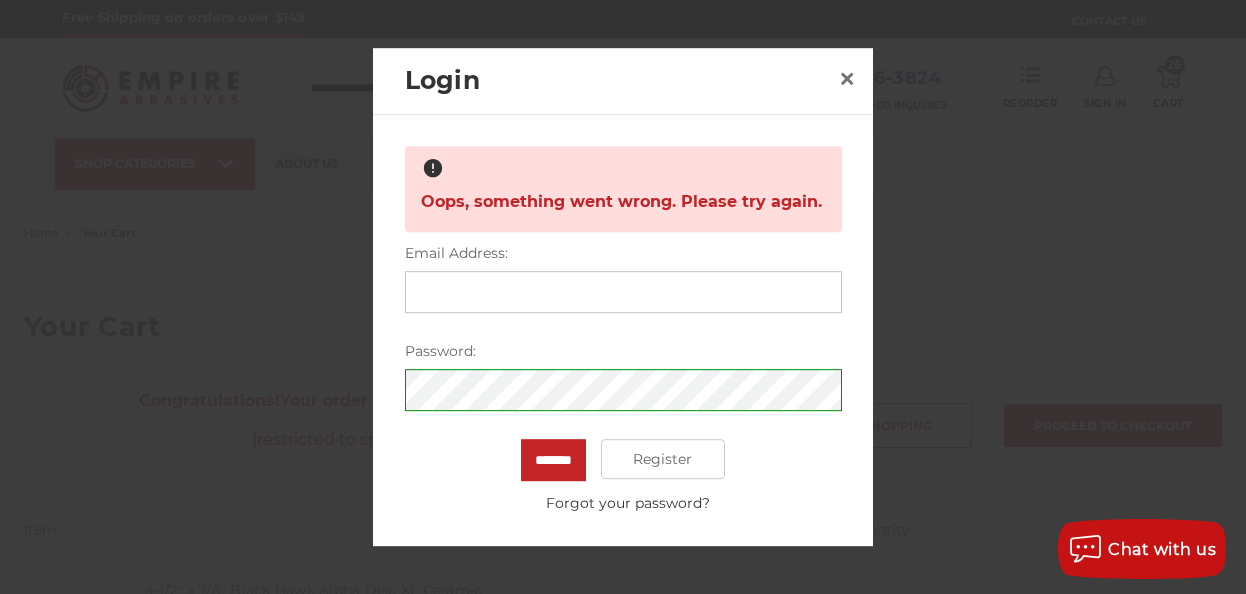 drag, startPoint x: 564, startPoint y: 294, endPoint x: 409, endPoint y: 278, distance: 155.82362 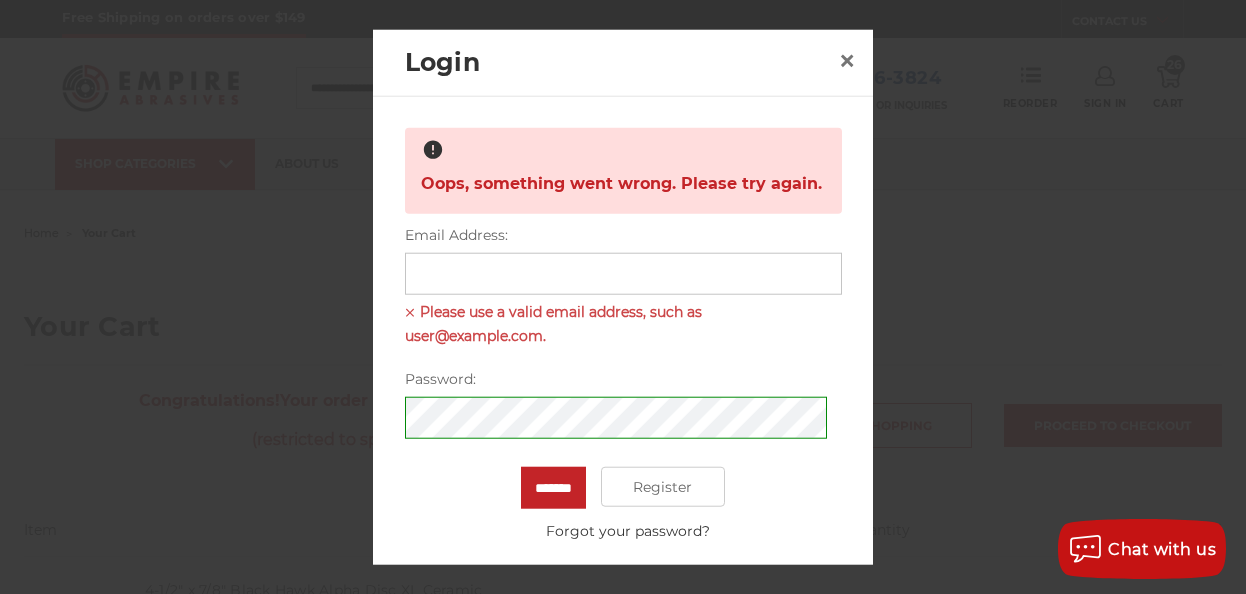 click on "Email Address:" at bounding box center [623, 274] 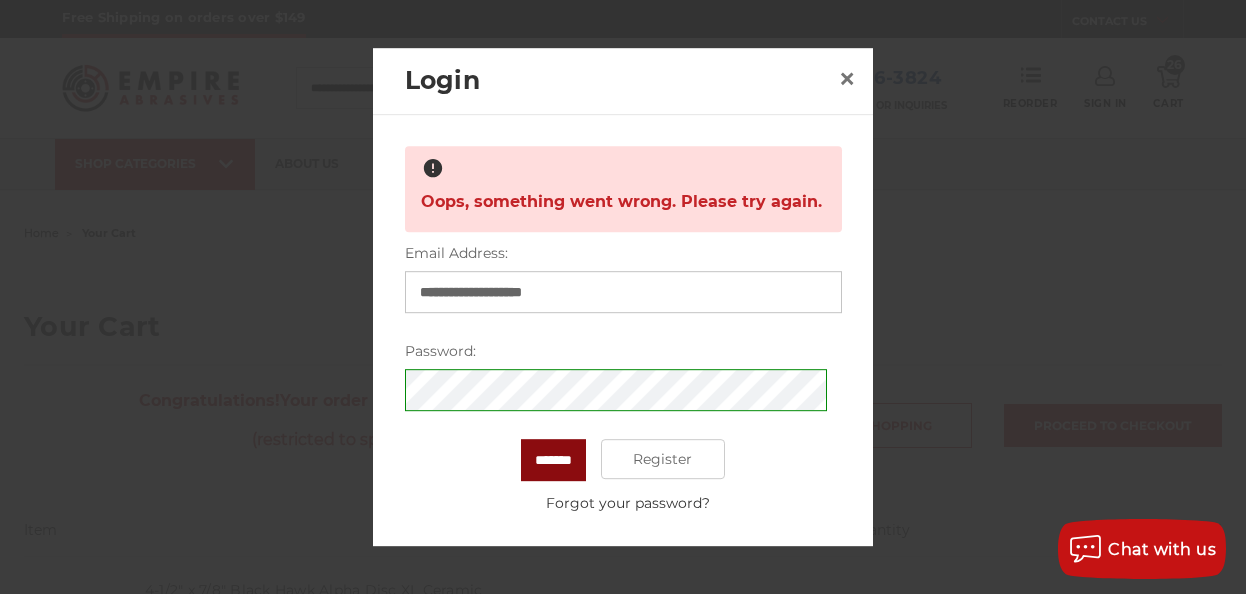 type on "**********" 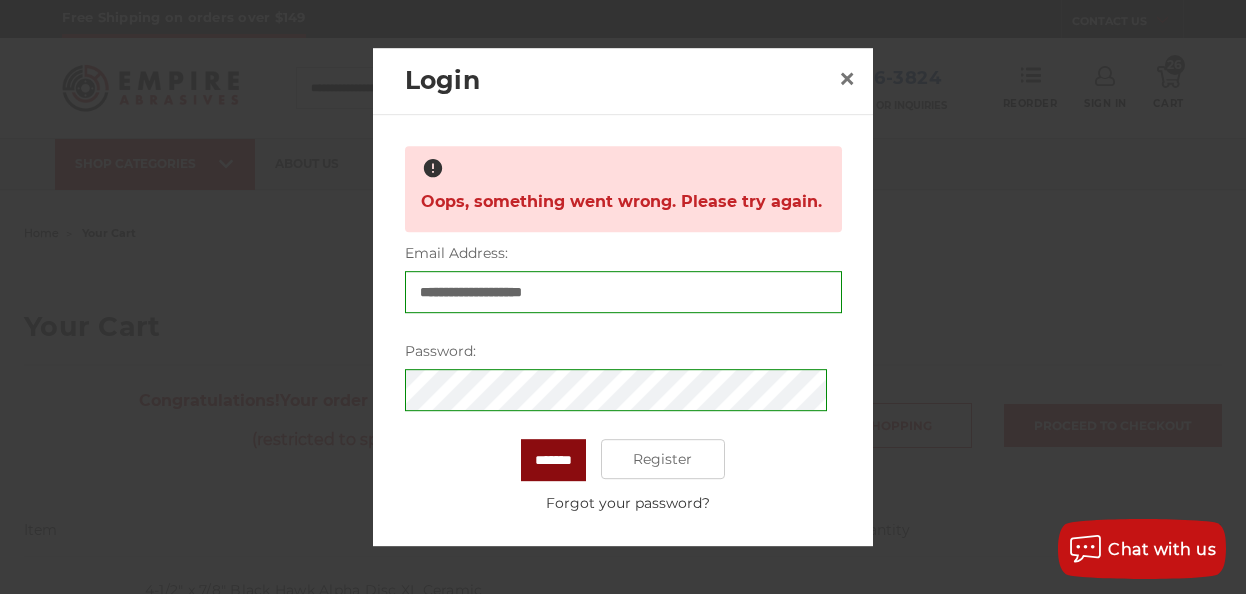 click on "*******" at bounding box center (553, 460) 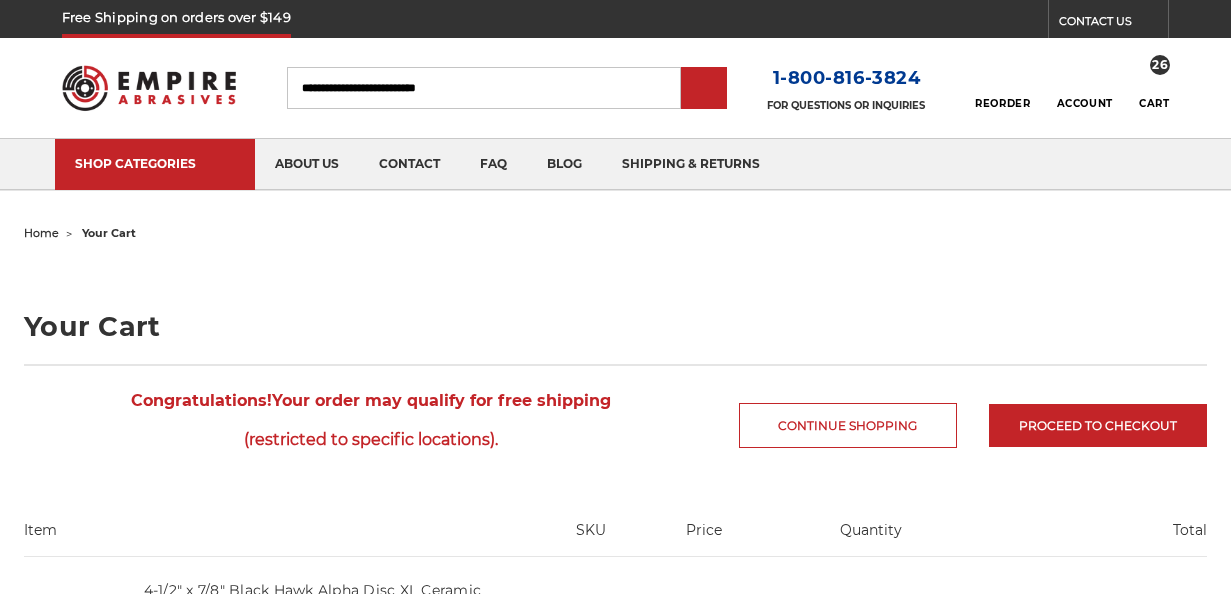 scroll, scrollTop: 0, scrollLeft: 0, axis: both 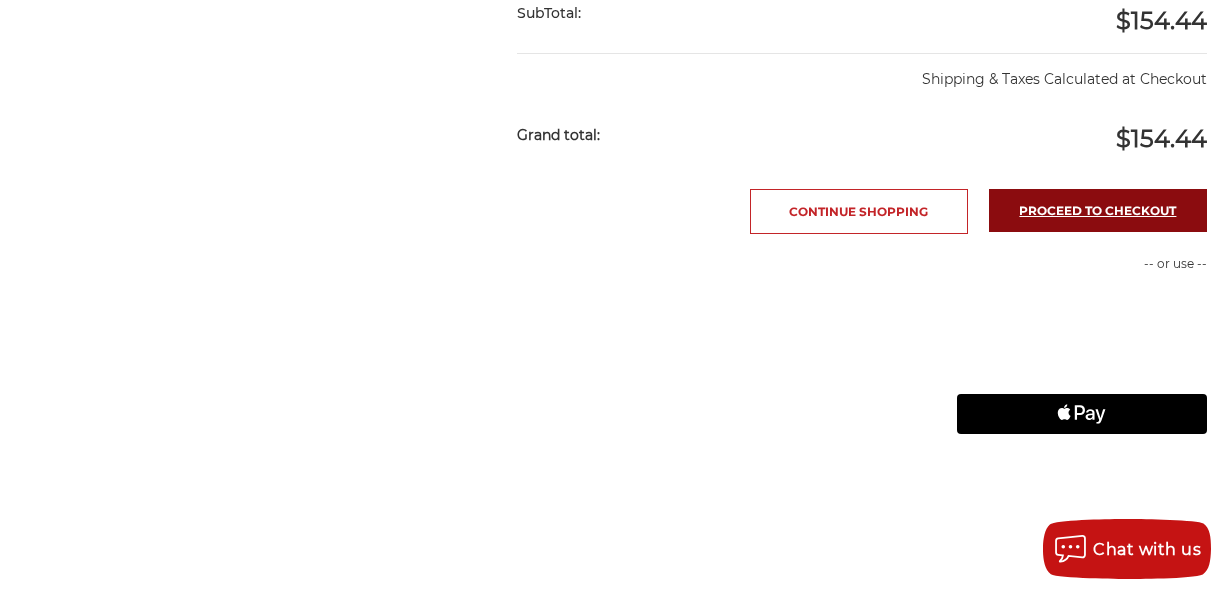 click on "Proceed to checkout" at bounding box center [1098, 210] 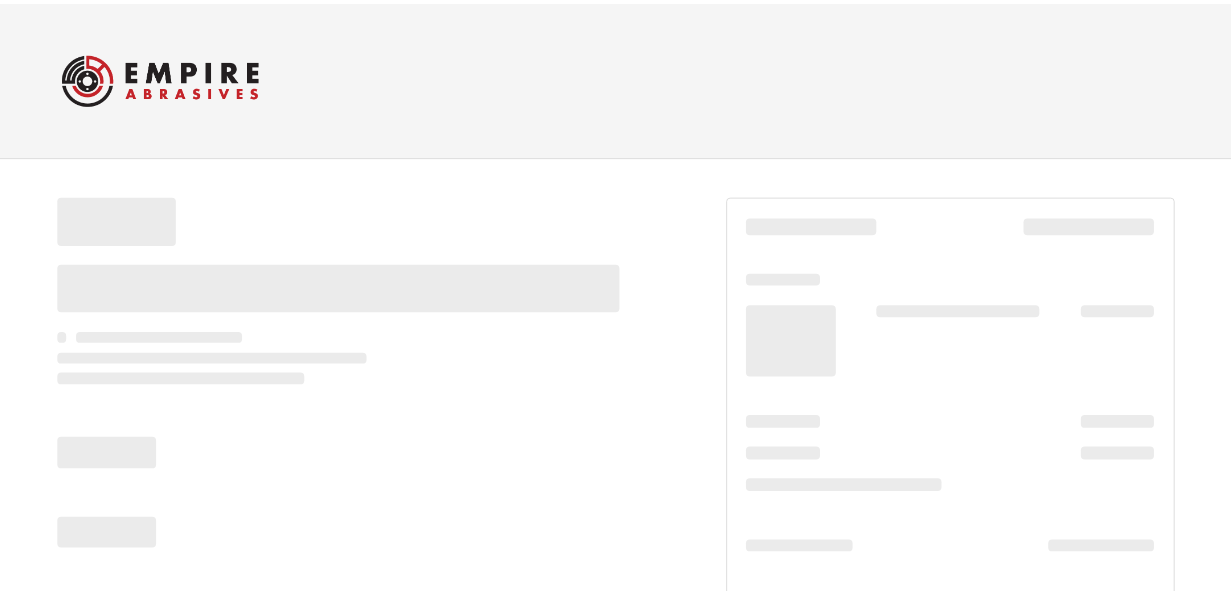 scroll, scrollTop: 0, scrollLeft: 0, axis: both 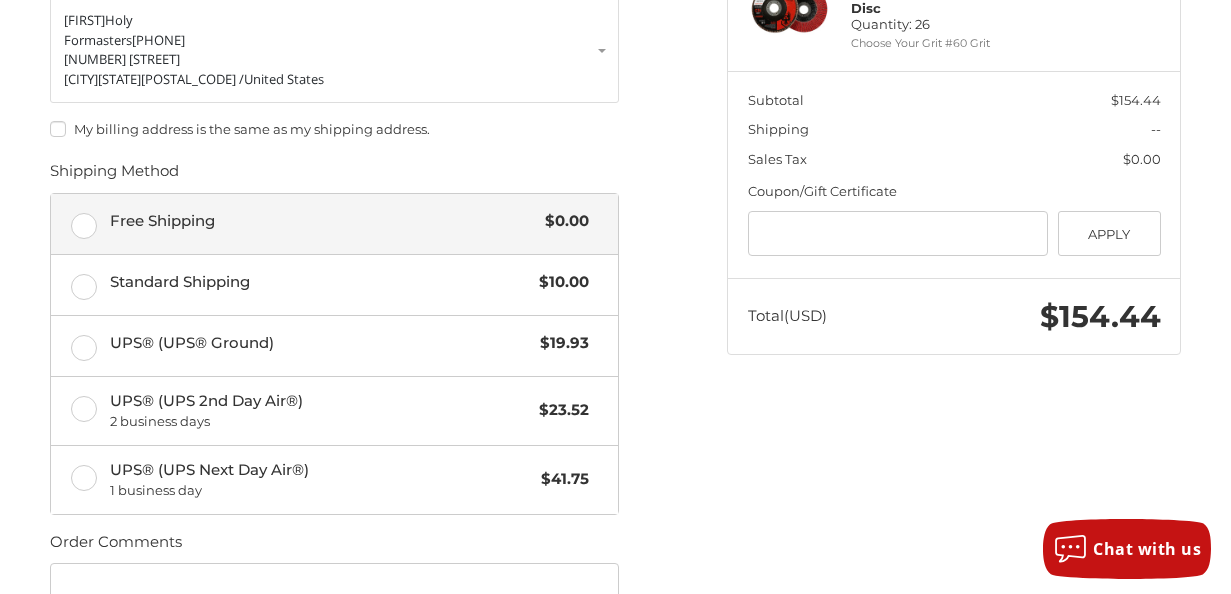 click on "Free Shipping $0.00" at bounding box center (334, 224) 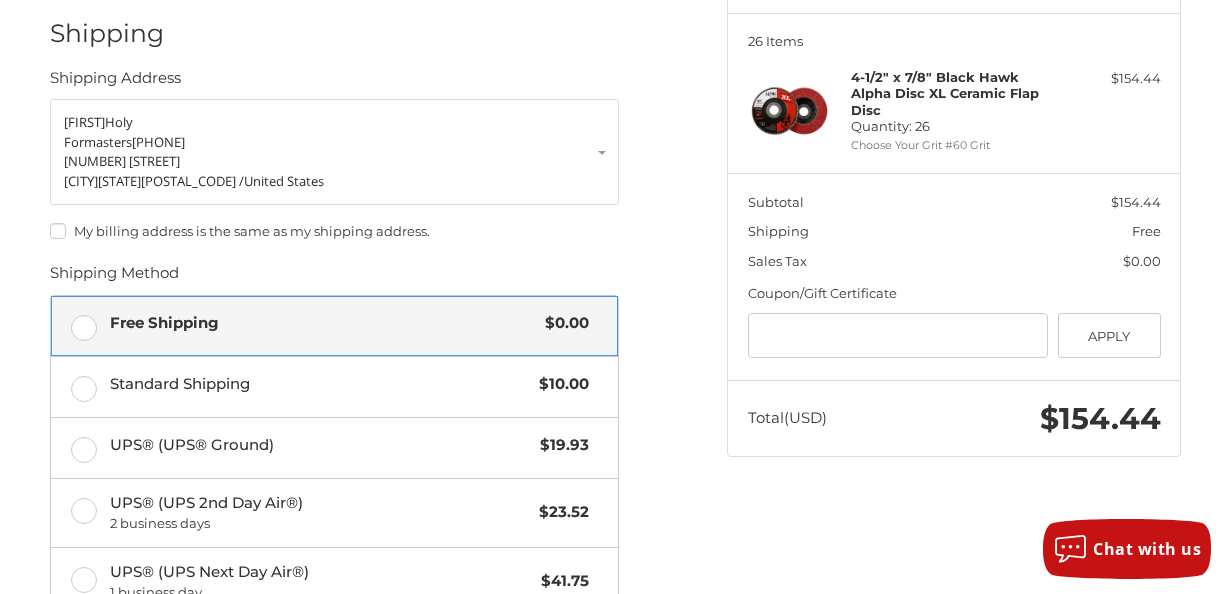 scroll, scrollTop: 526, scrollLeft: 0, axis: vertical 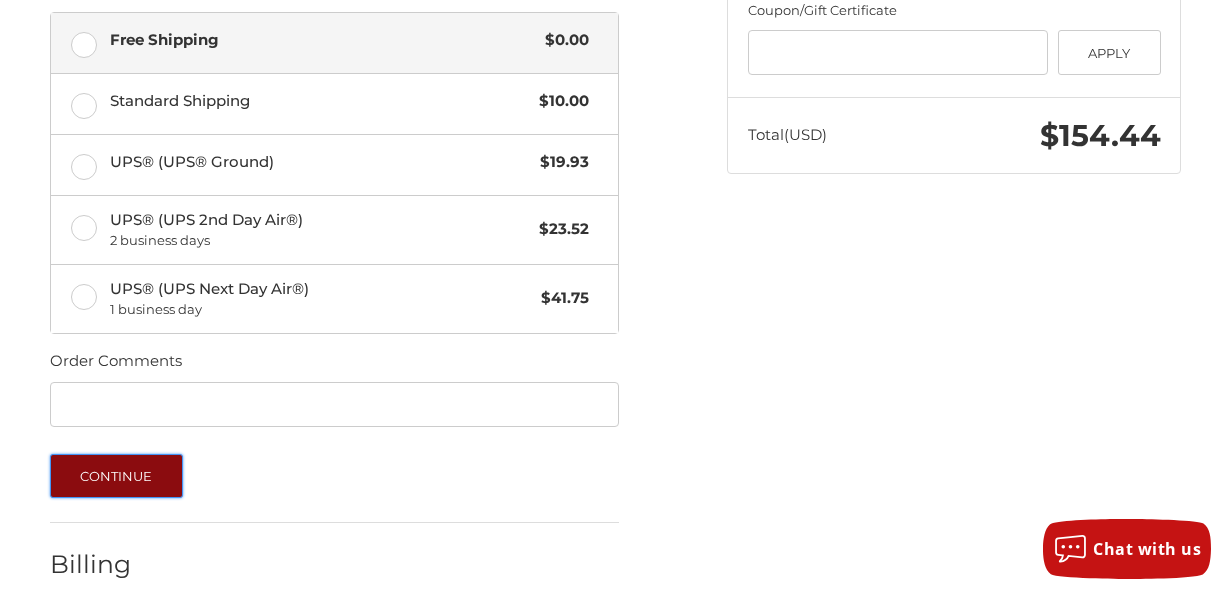 click on "Continue" at bounding box center [116, 476] 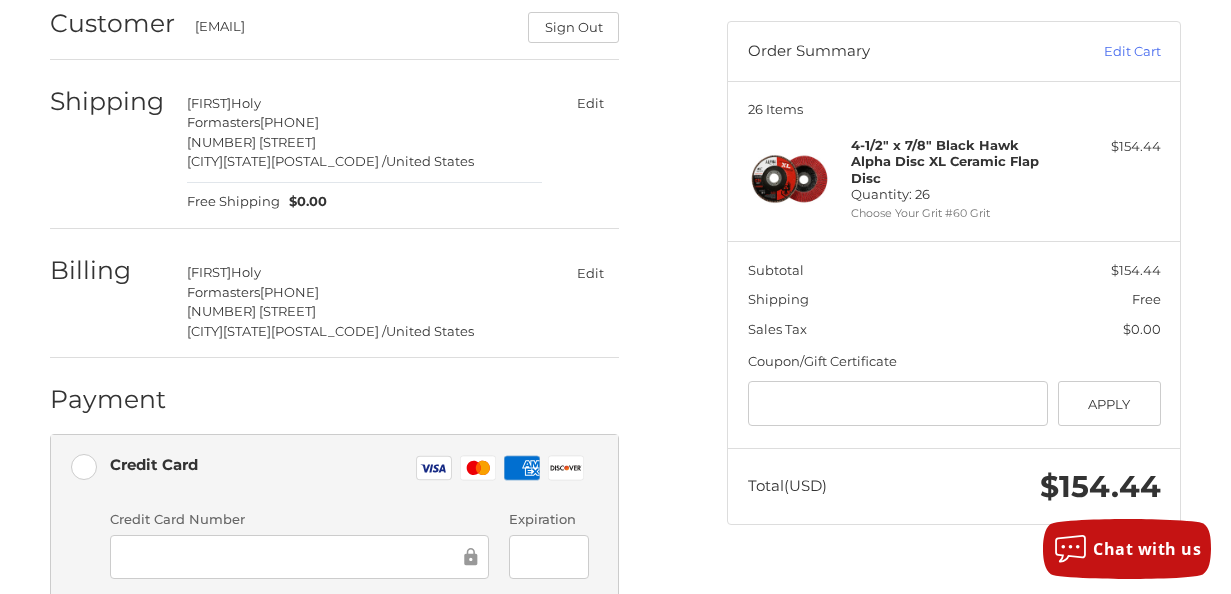 scroll, scrollTop: 0, scrollLeft: 0, axis: both 